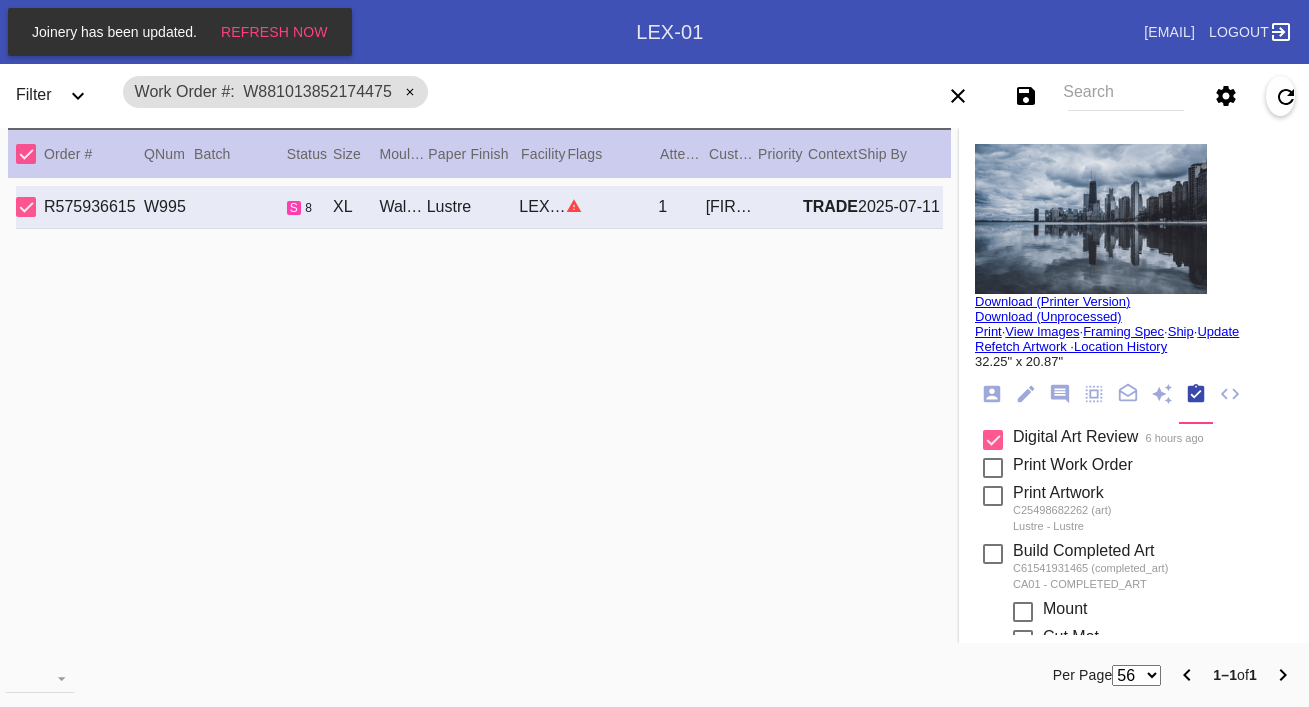 scroll, scrollTop: 0, scrollLeft: 0, axis: both 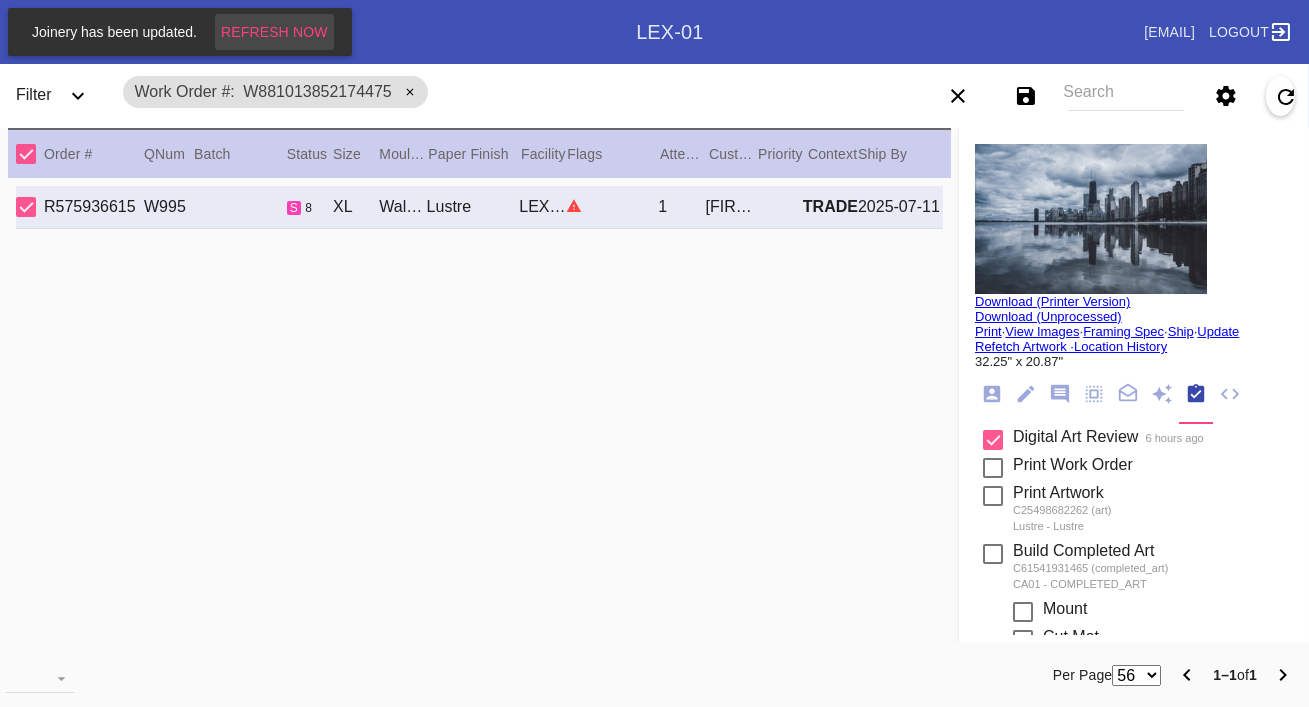 click on "Refresh Now" at bounding box center [274, 32] 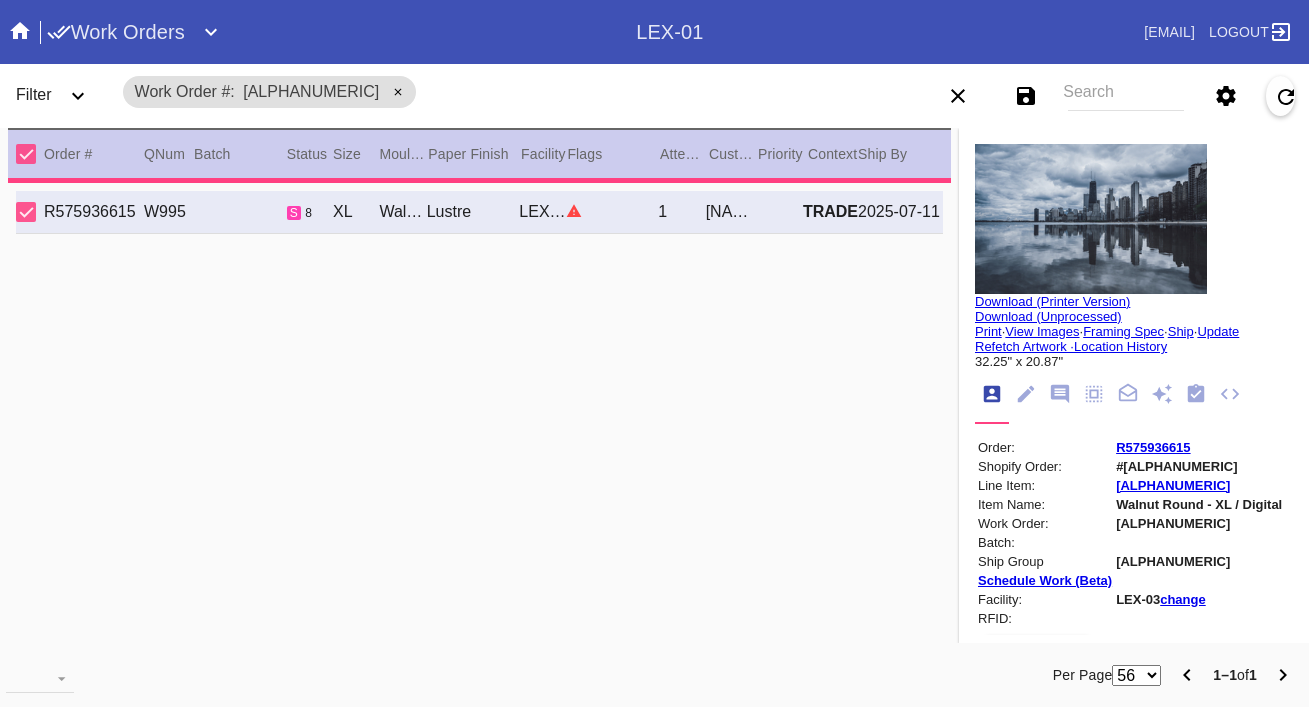 scroll, scrollTop: 0, scrollLeft: 0, axis: both 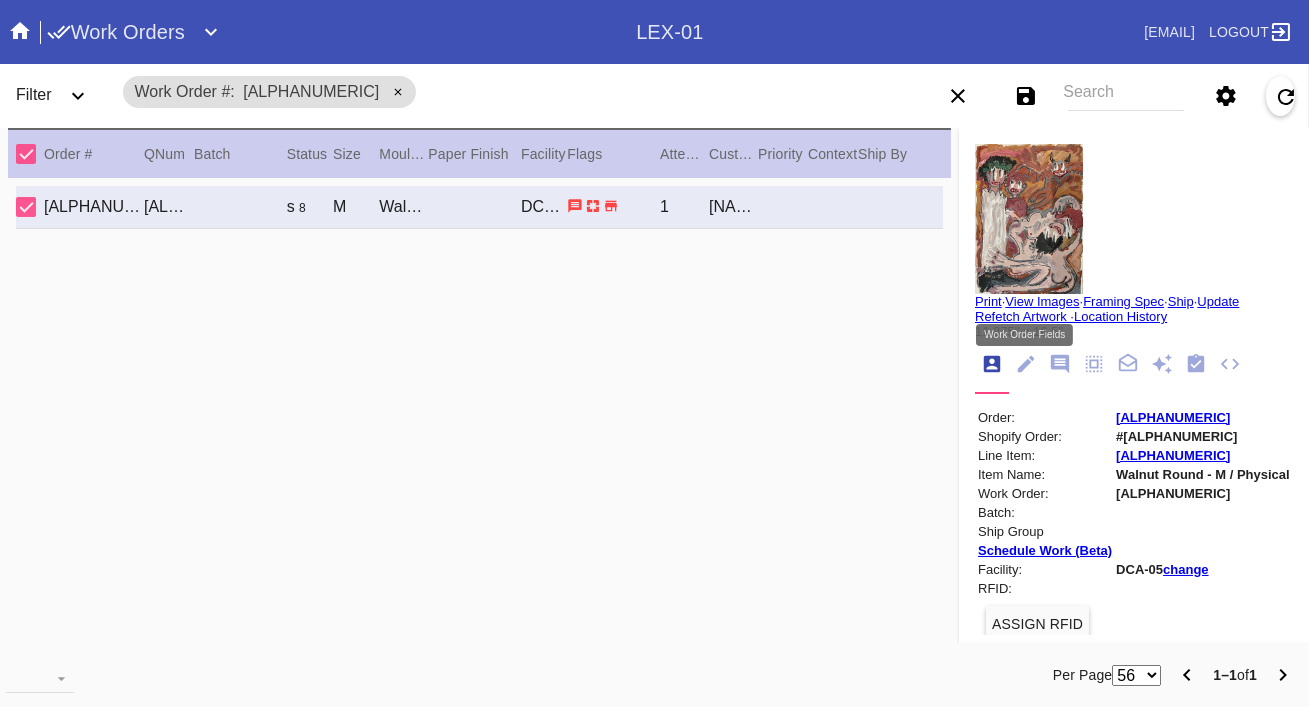 click at bounding box center [1025, 365] 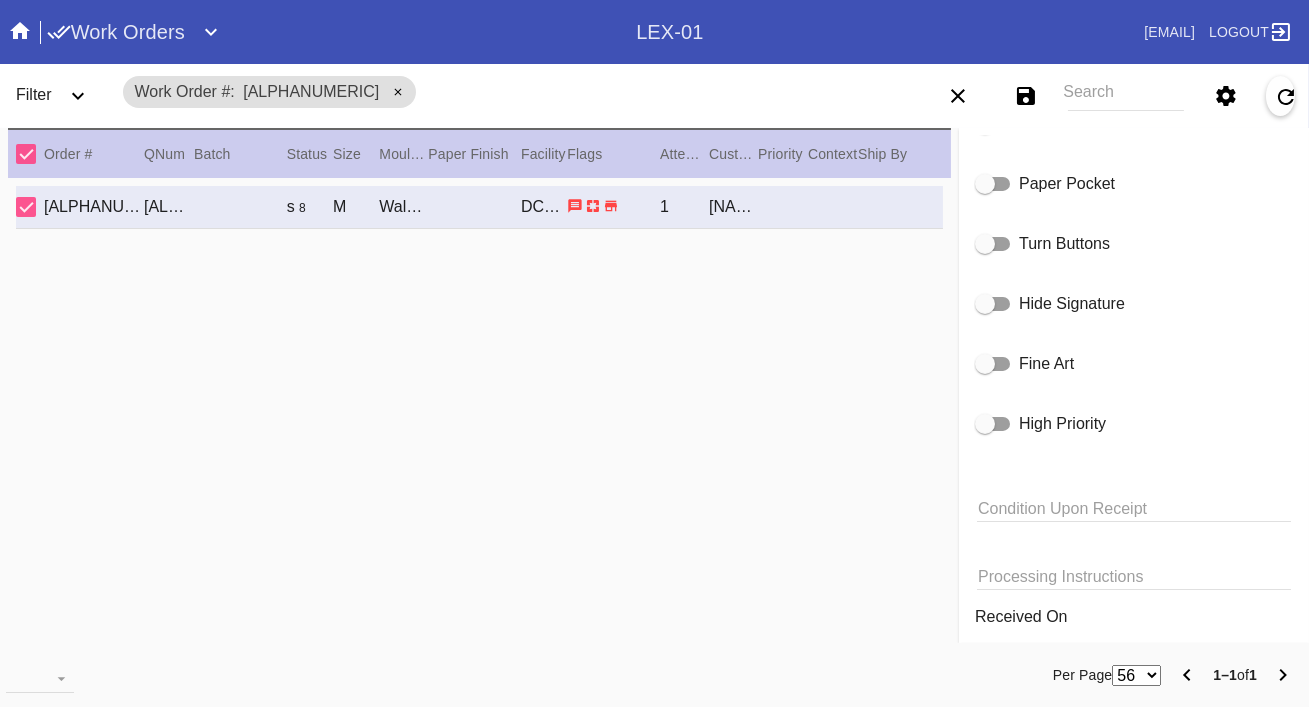 scroll, scrollTop: 0, scrollLeft: 0, axis: both 